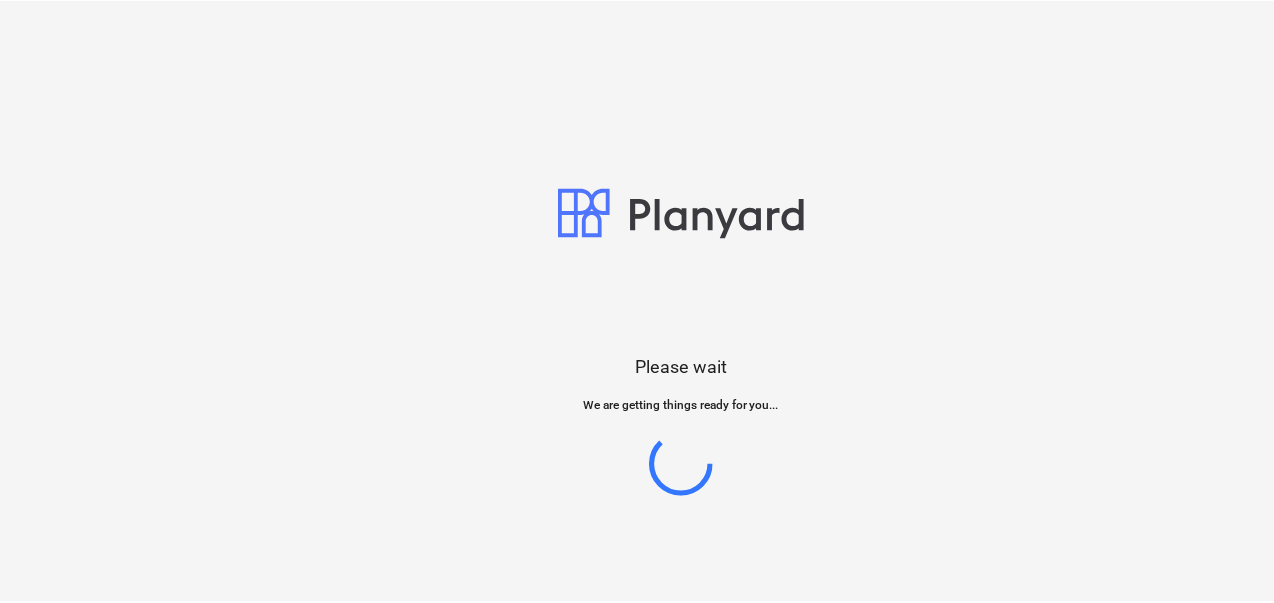 scroll, scrollTop: 0, scrollLeft: 0, axis: both 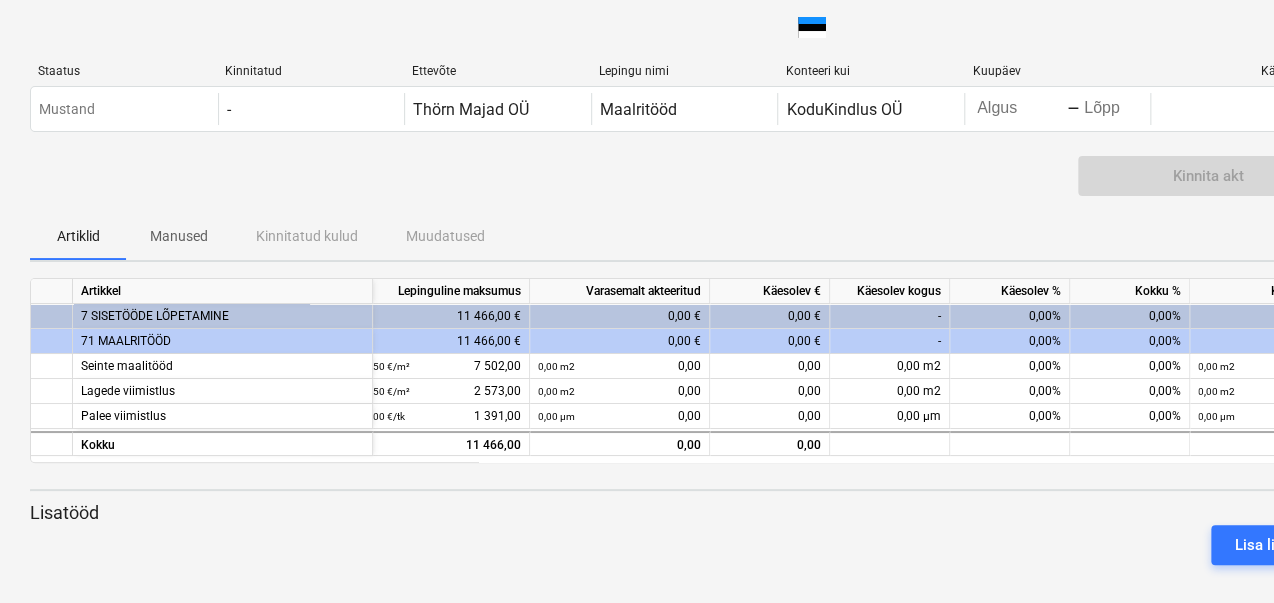 click on "0,00%" at bounding box center [1010, 341] 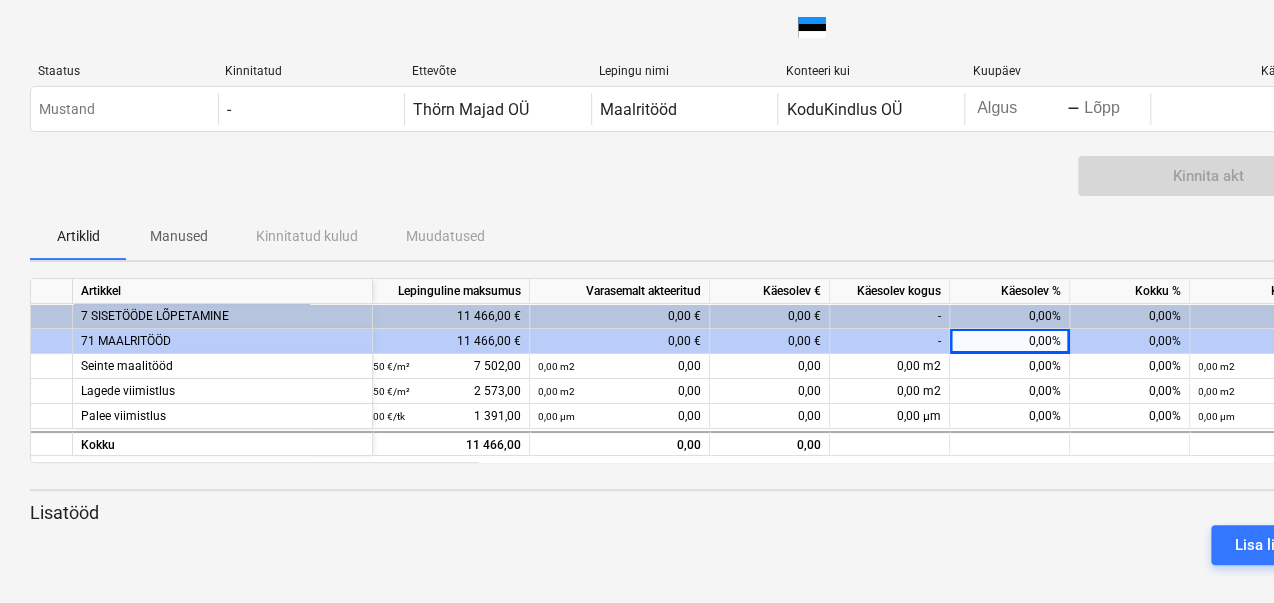 click on "0,00%" at bounding box center [1045, 341] 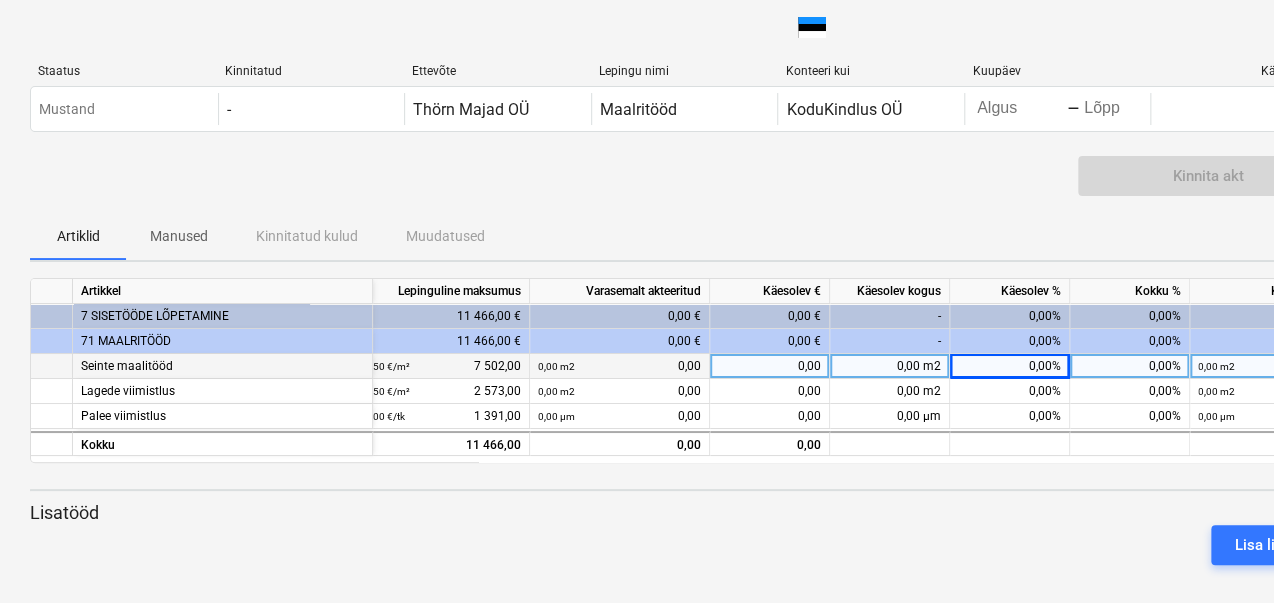 click on "0,00%" at bounding box center (1045, 366) 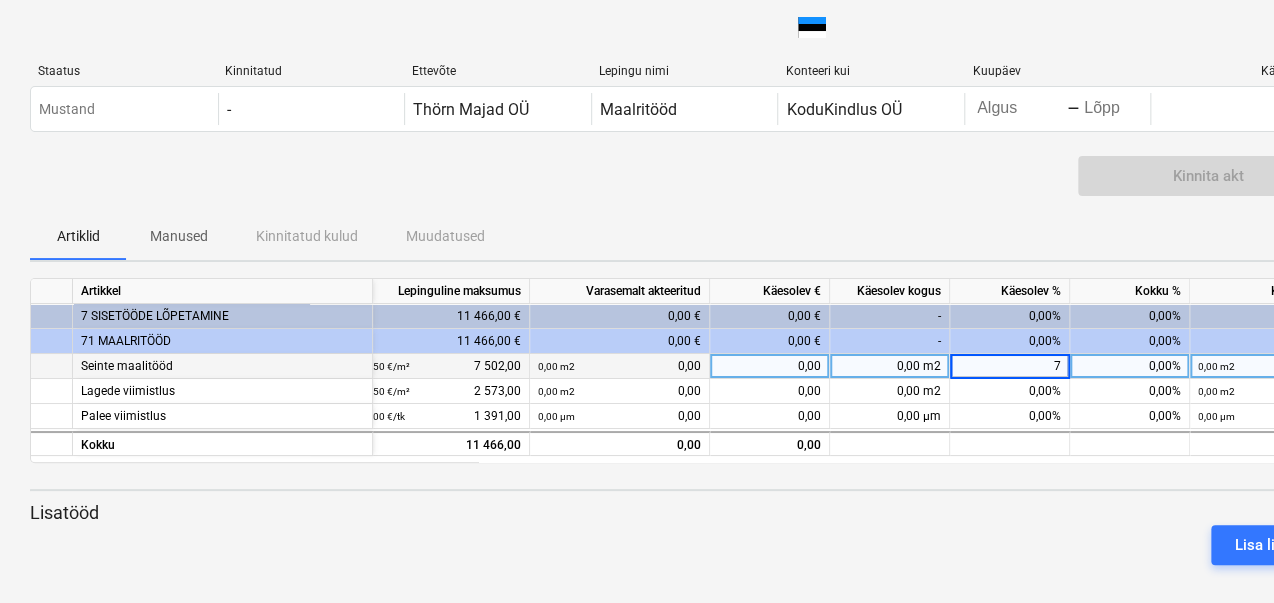 type on "70" 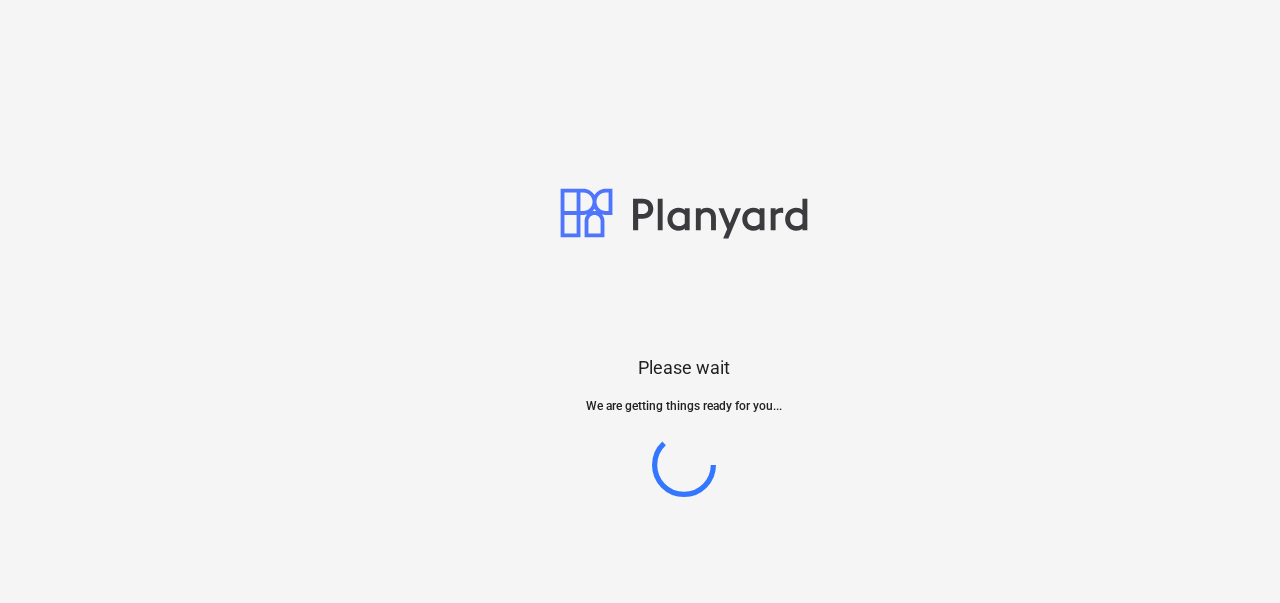 scroll, scrollTop: 0, scrollLeft: 0, axis: both 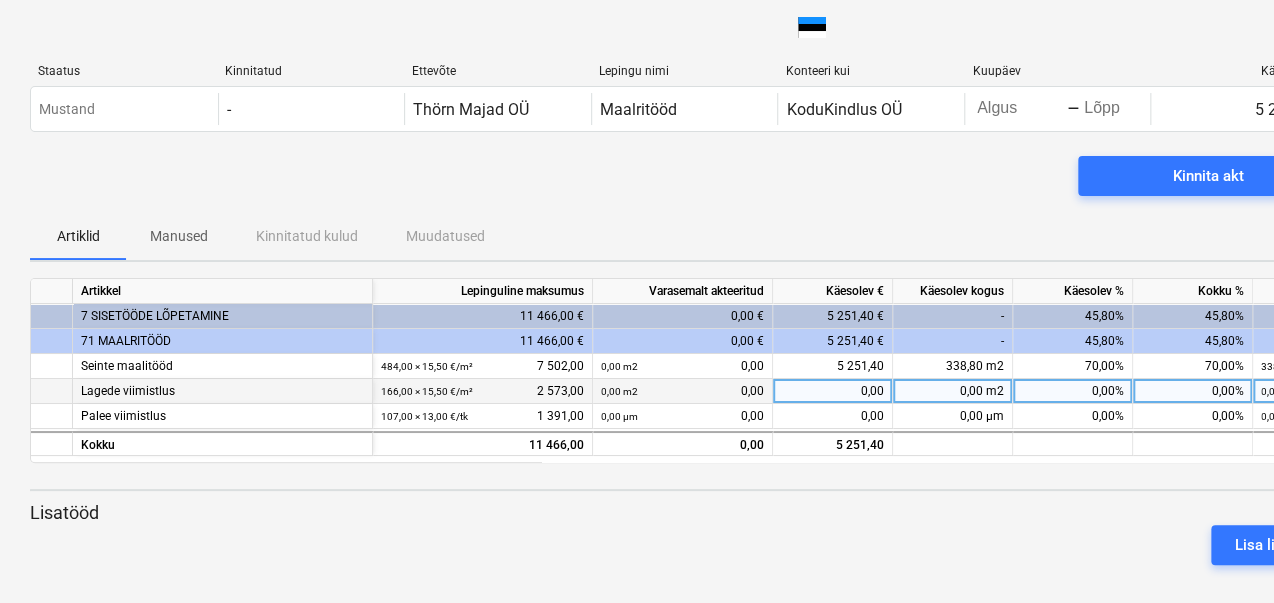 click on "0,00%" at bounding box center (1108, 391) 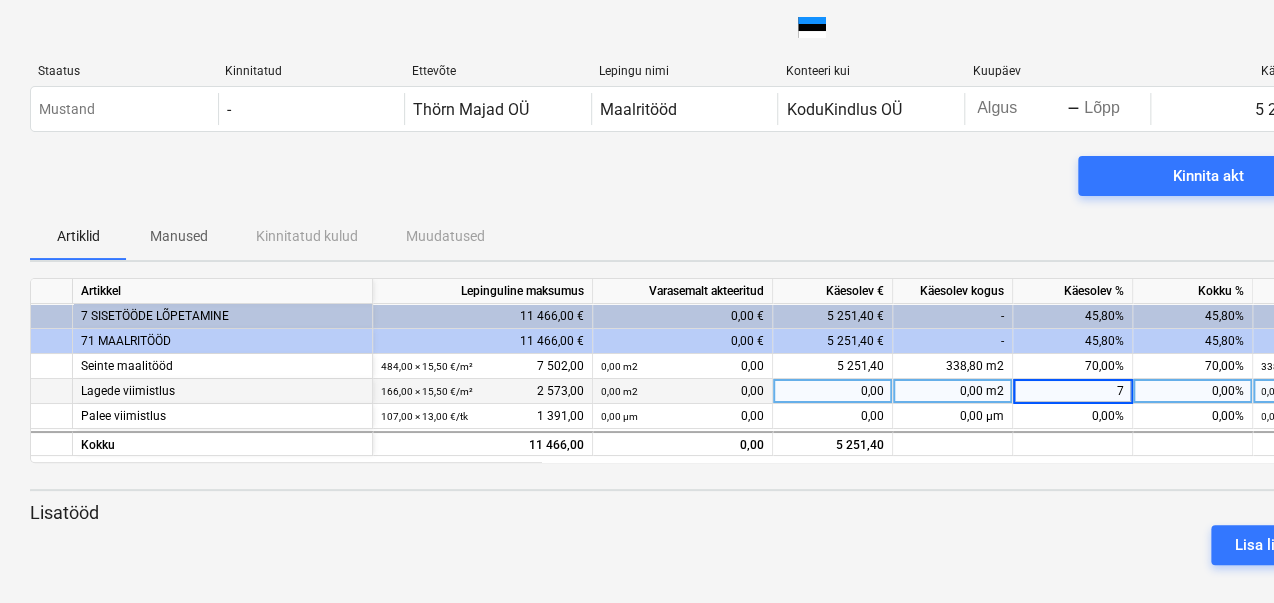 type on "70" 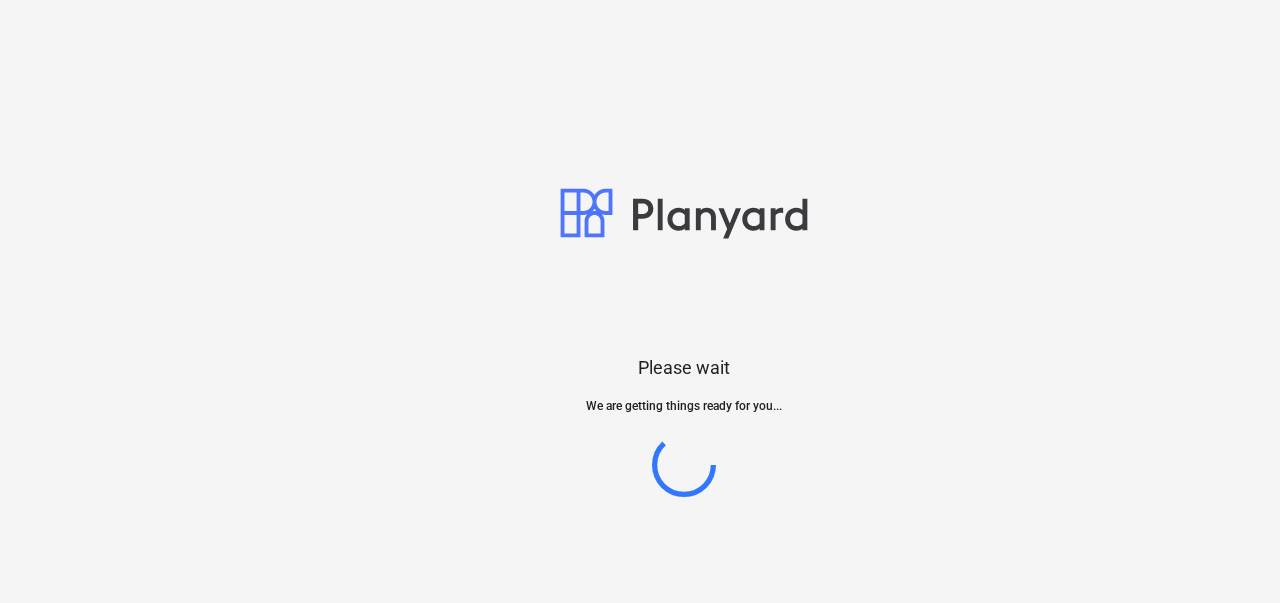 scroll, scrollTop: 0, scrollLeft: 0, axis: both 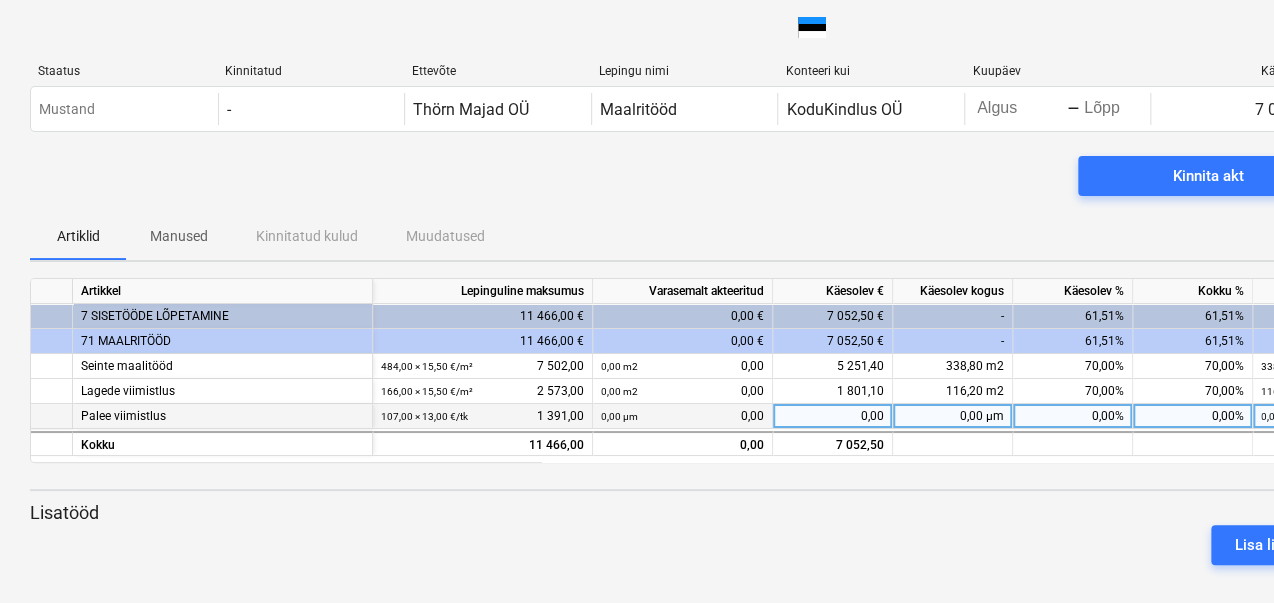 click on "0,00%" at bounding box center [1108, 416] 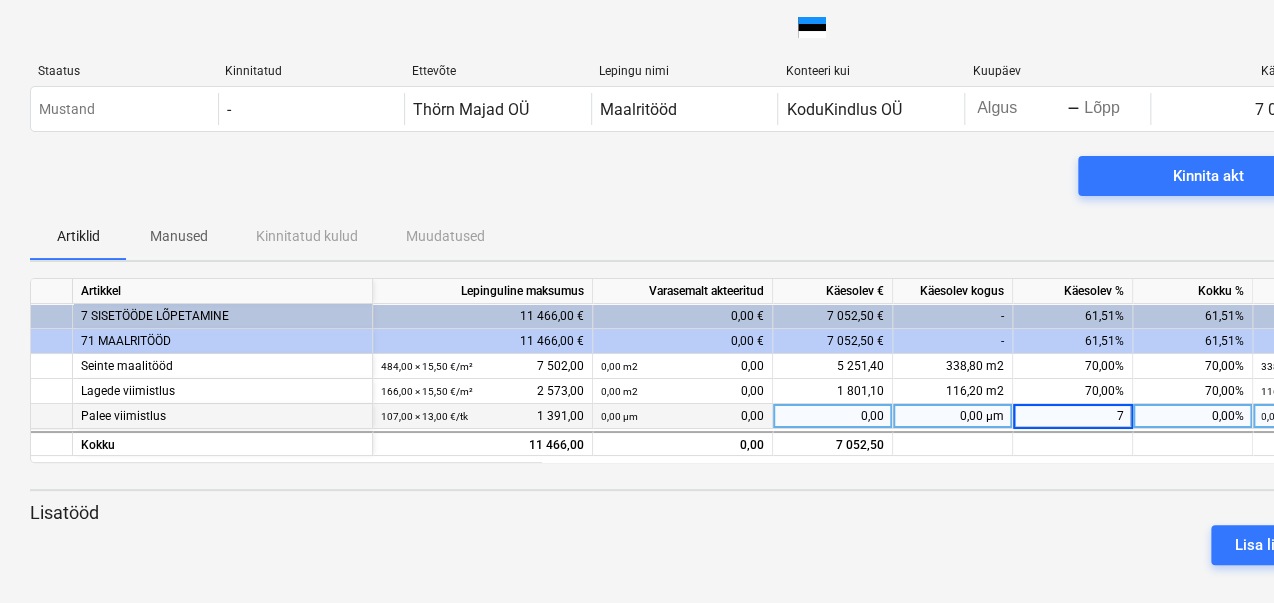type on "70" 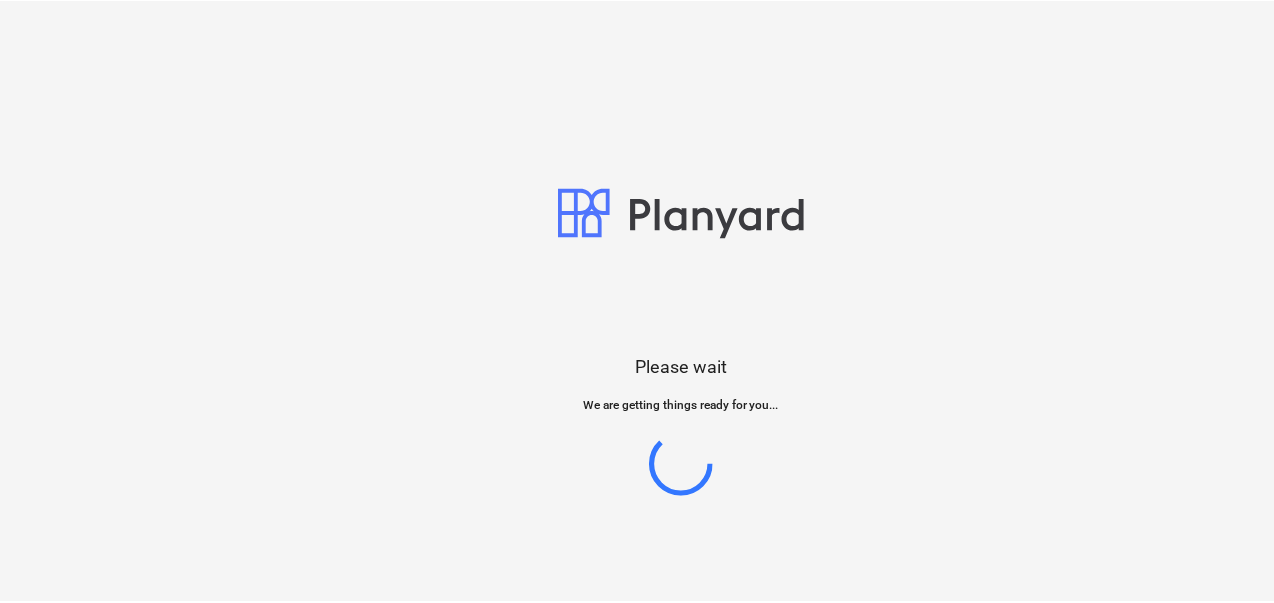 scroll, scrollTop: 0, scrollLeft: 0, axis: both 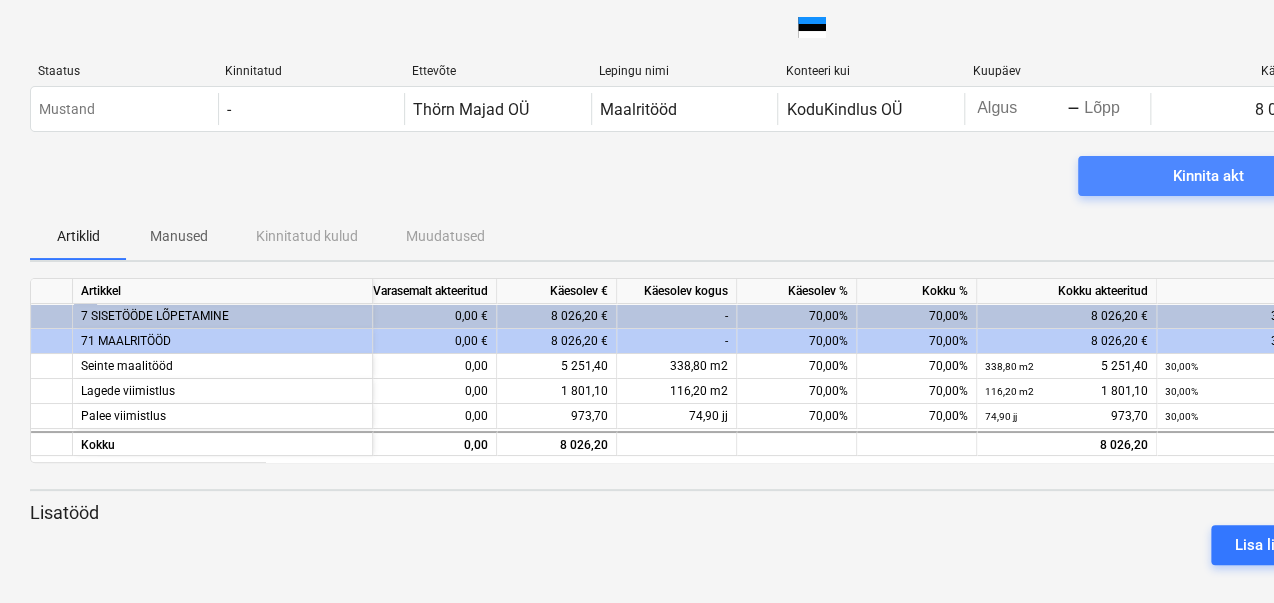 click on "Kinnita akt" at bounding box center (1208, 176) 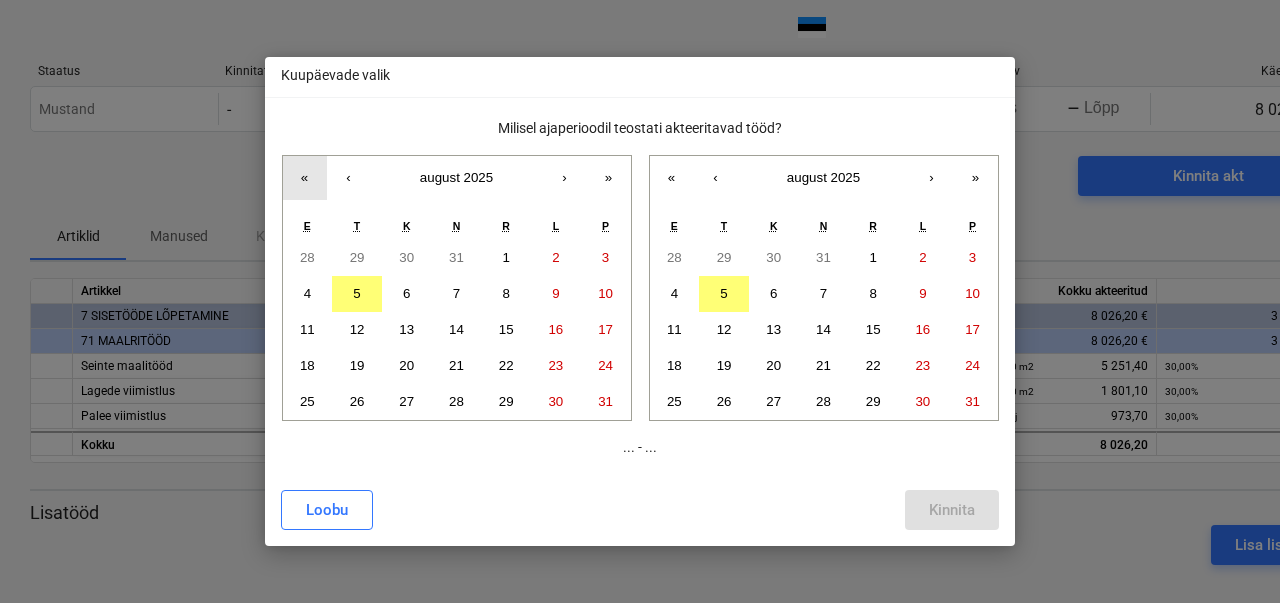 click on "«" at bounding box center (304, 177) 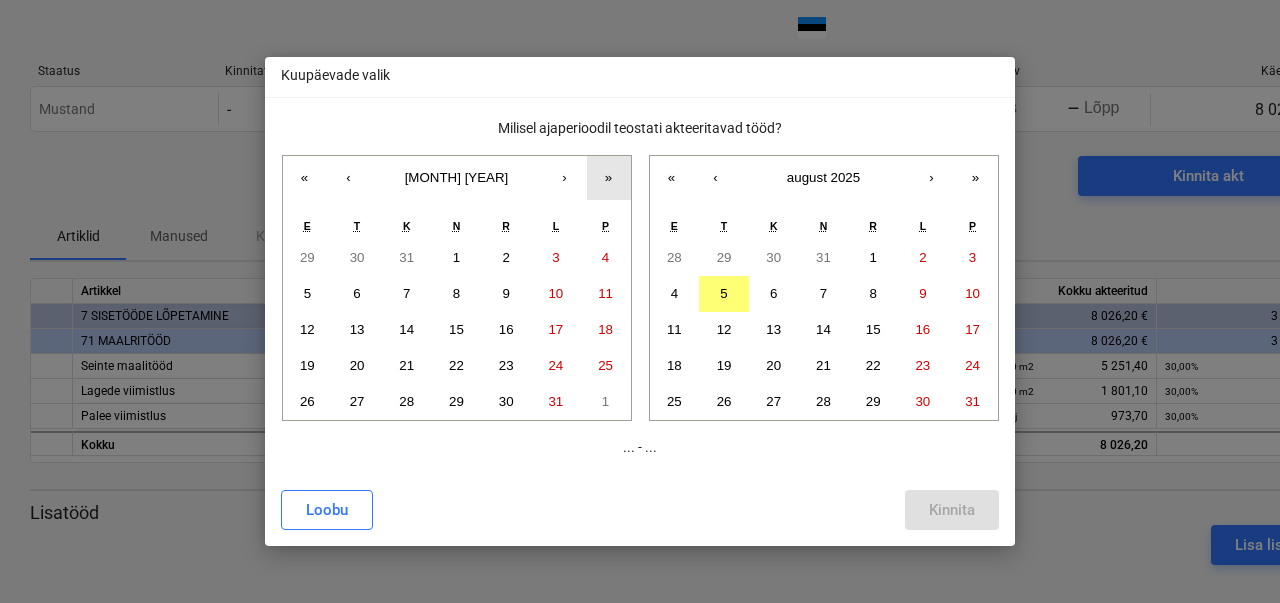 click on "»" at bounding box center (608, 177) 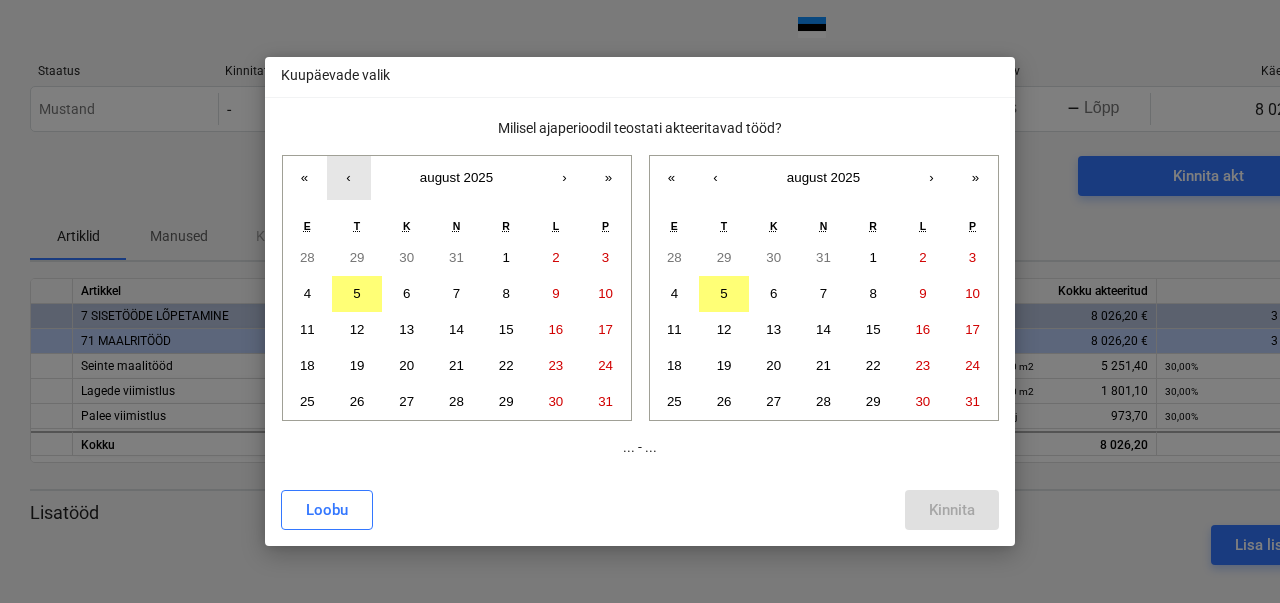 click on "‹" at bounding box center [349, 178] 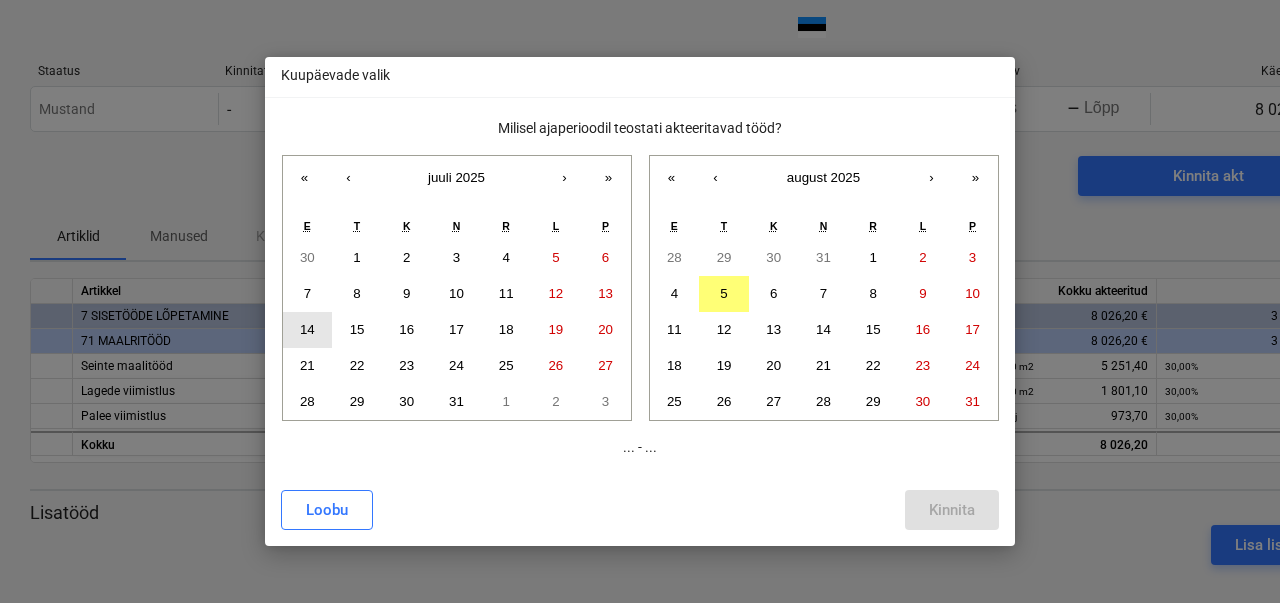 click on "14" at bounding box center [307, 329] 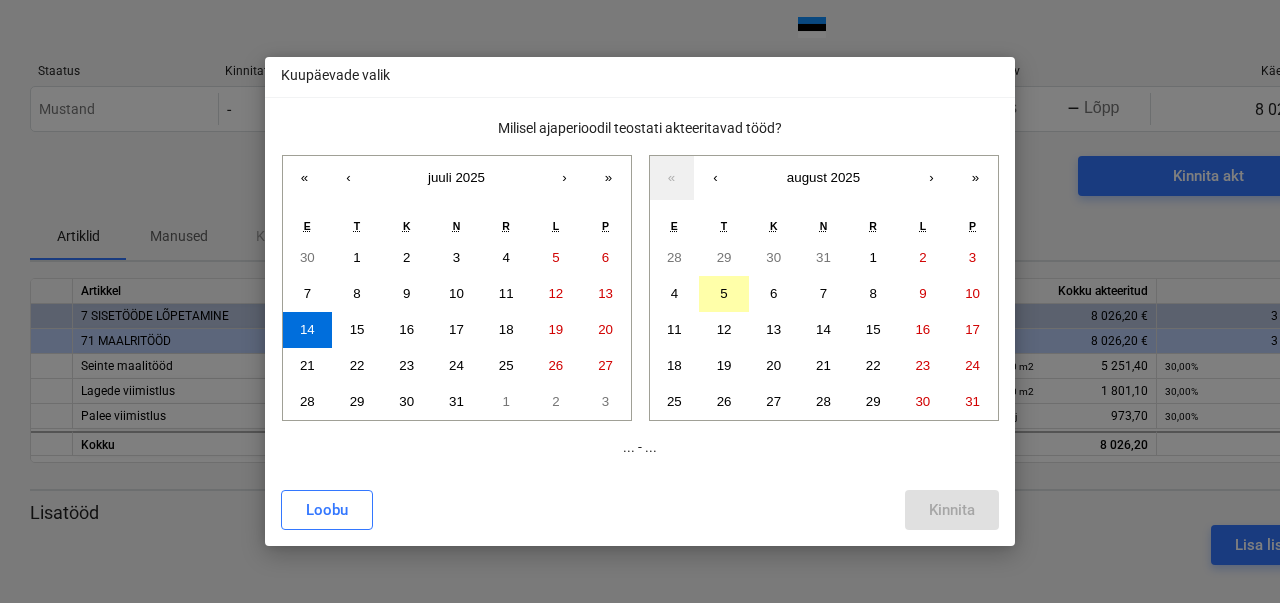 click on "5" at bounding box center (724, 294) 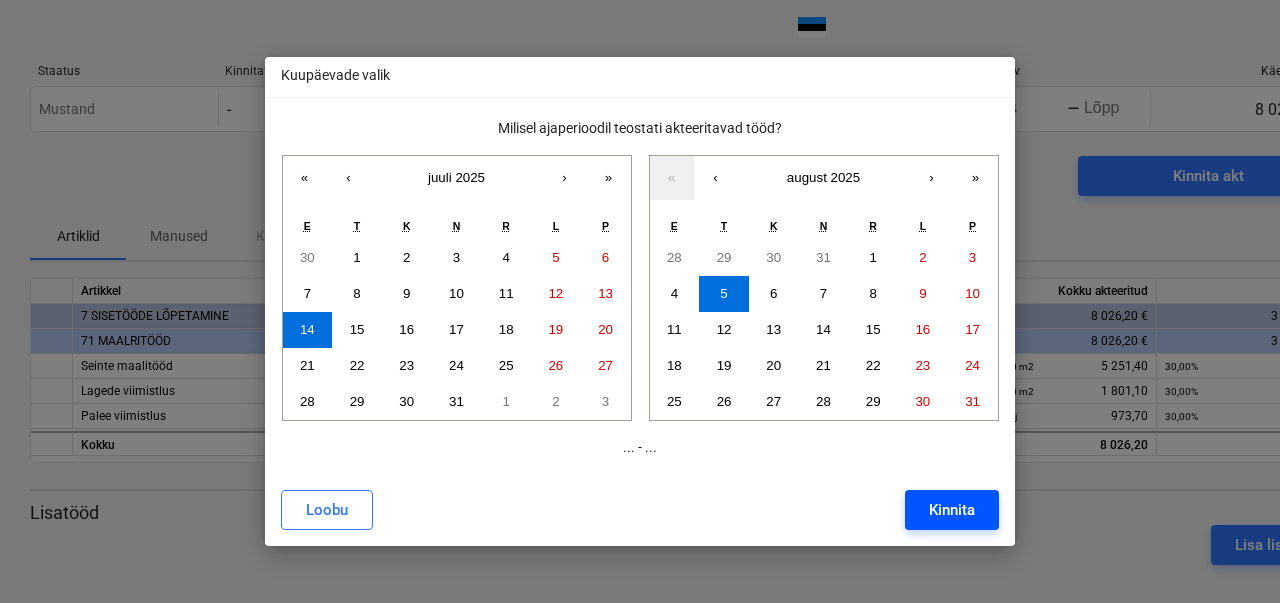 click on "Kinnita" at bounding box center [952, 510] 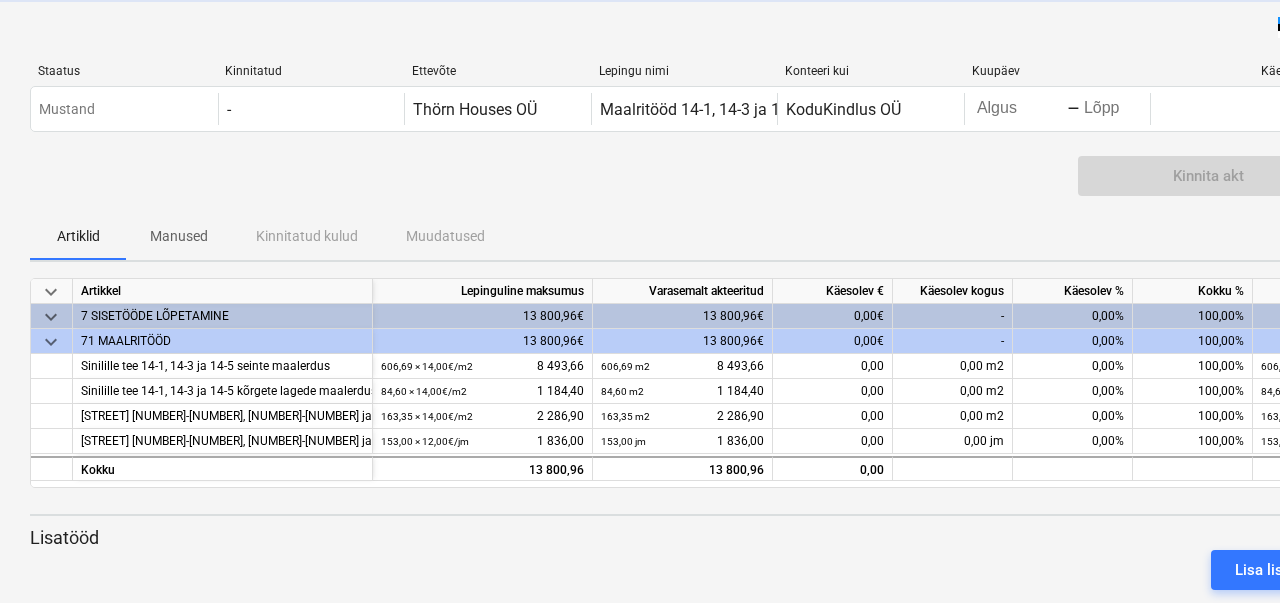 scroll, scrollTop: 0, scrollLeft: 0, axis: both 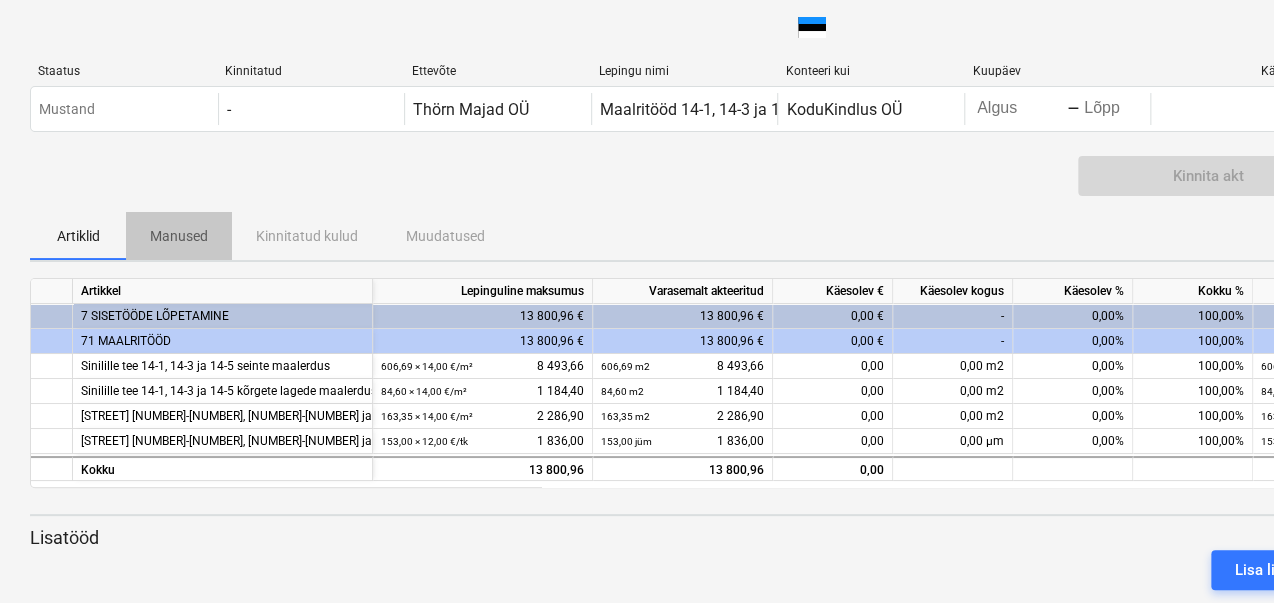 click on "Manused" at bounding box center (179, 236) 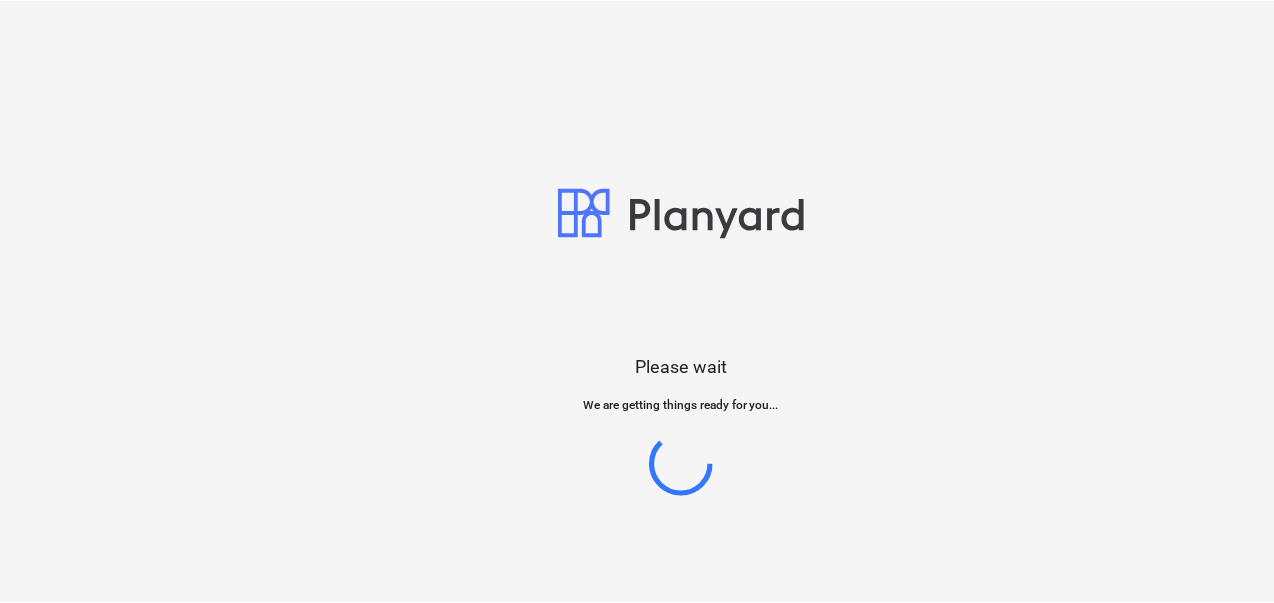 scroll, scrollTop: 0, scrollLeft: 0, axis: both 